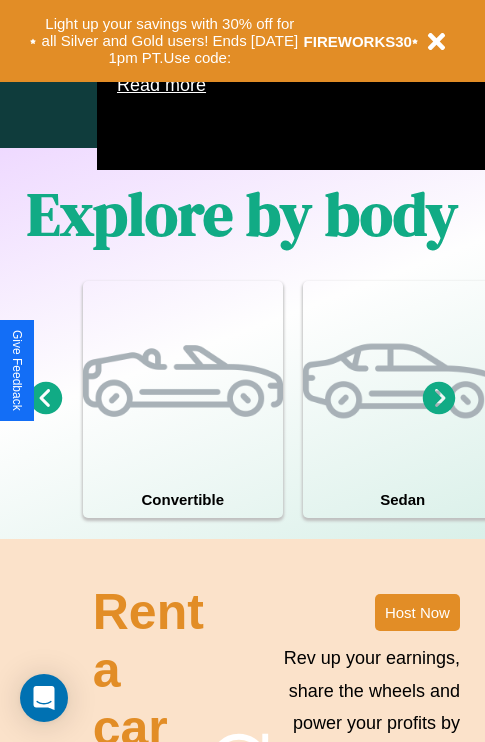 scroll, scrollTop: 1285, scrollLeft: 0, axis: vertical 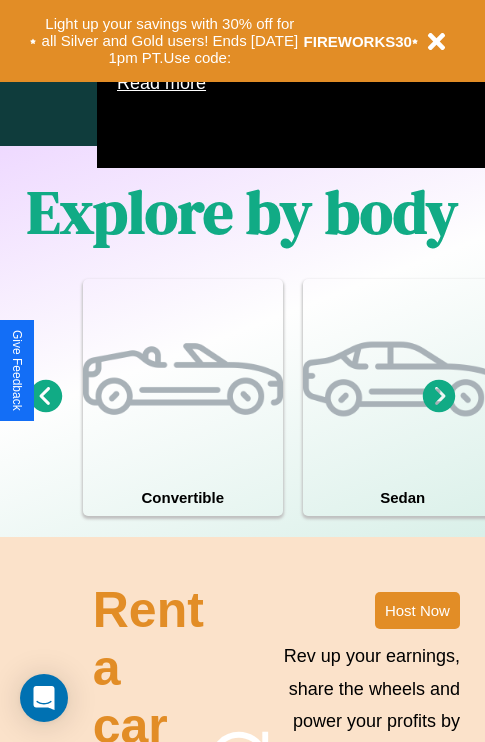 click 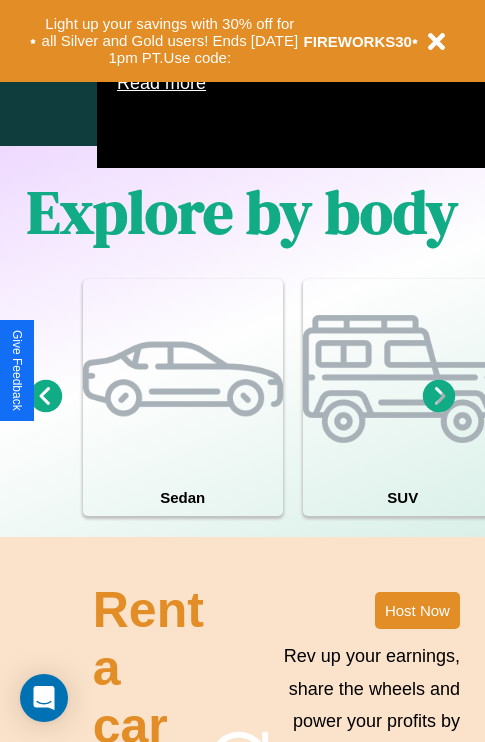 click 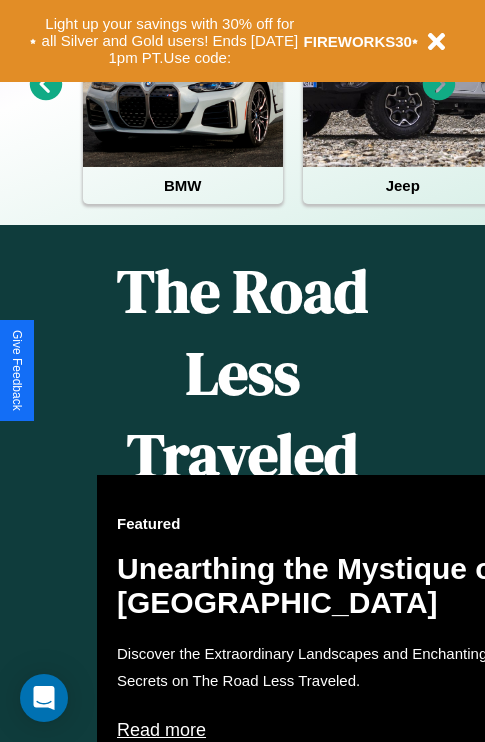 scroll, scrollTop: 0, scrollLeft: 0, axis: both 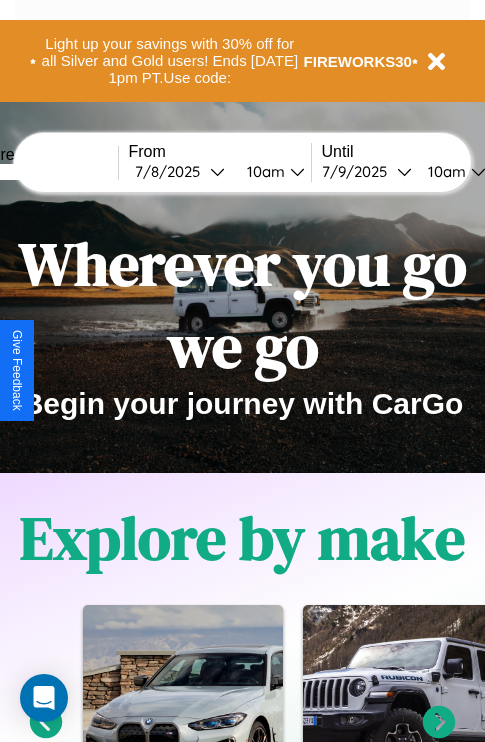 click at bounding box center [43, 172] 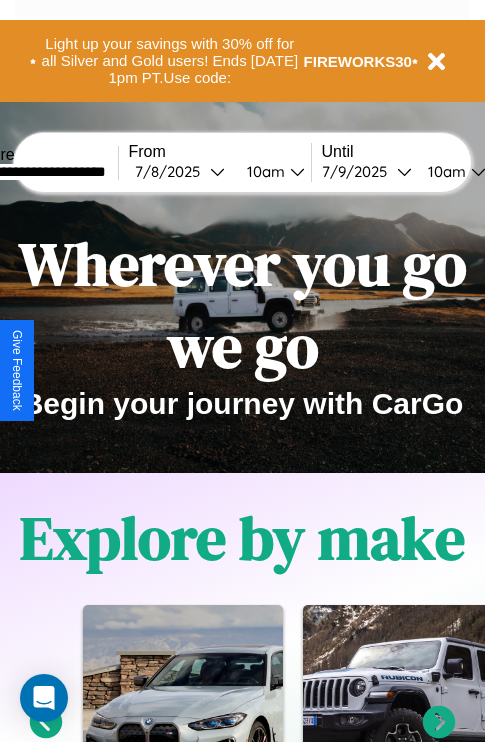 type on "**********" 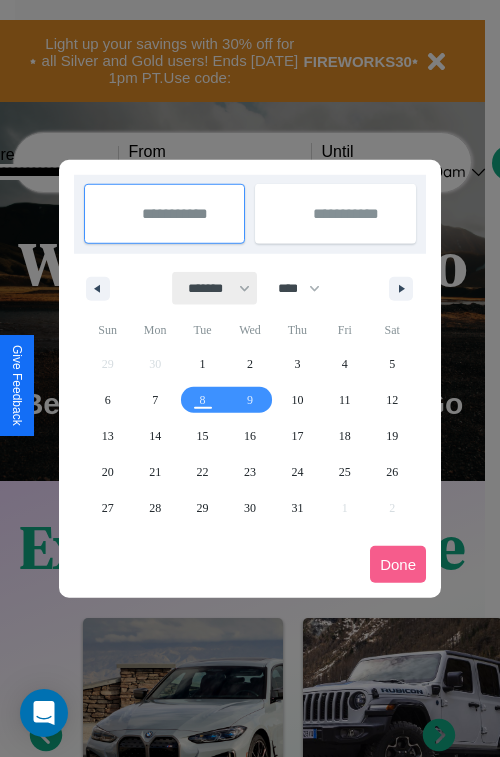 click on "******* ******** ***** ***** *** **** **** ****** ********* ******* ******** ********" at bounding box center [215, 288] 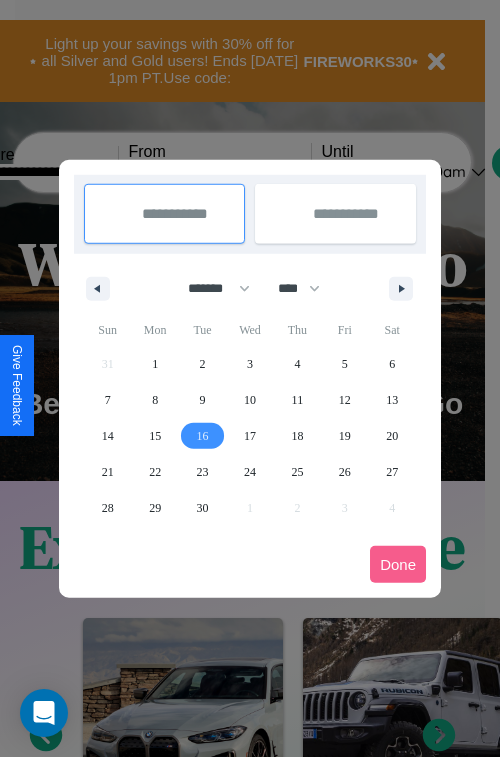 click on "16" at bounding box center [203, 436] 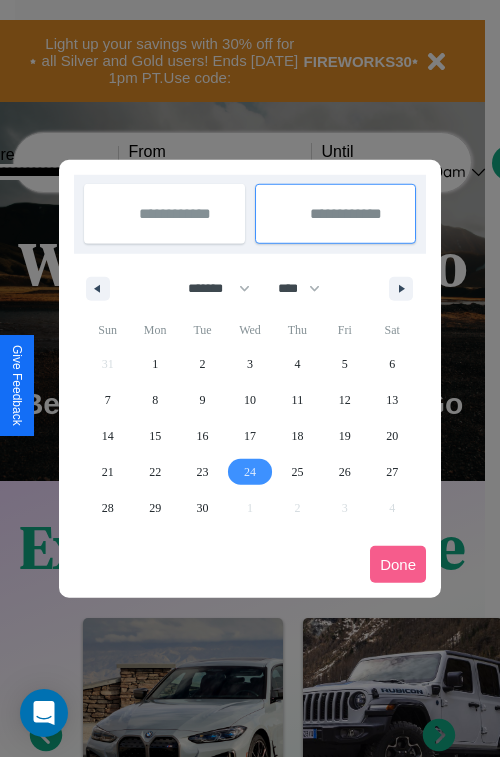 click on "24" at bounding box center [250, 472] 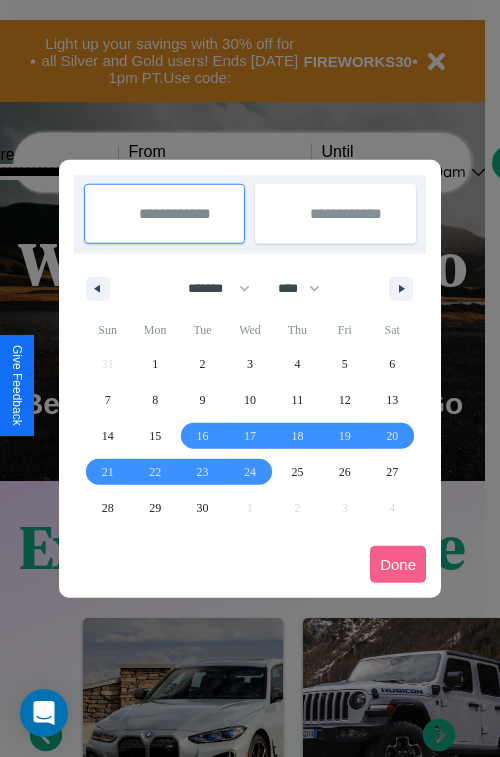 type on "**********" 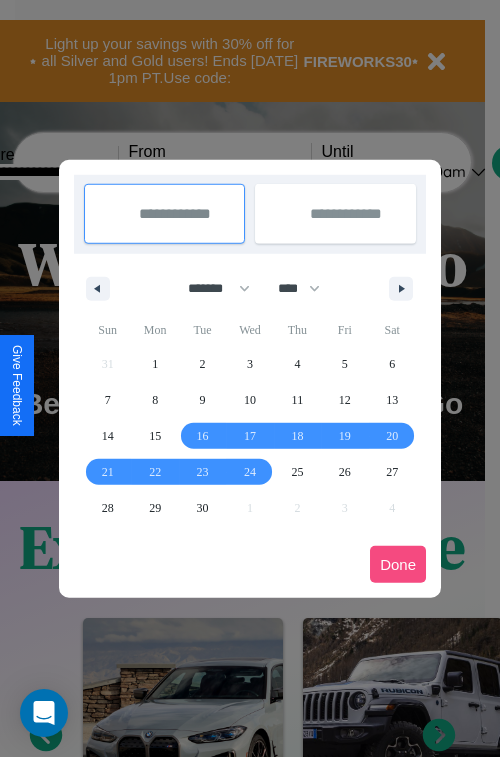 click on "Done" at bounding box center [398, 564] 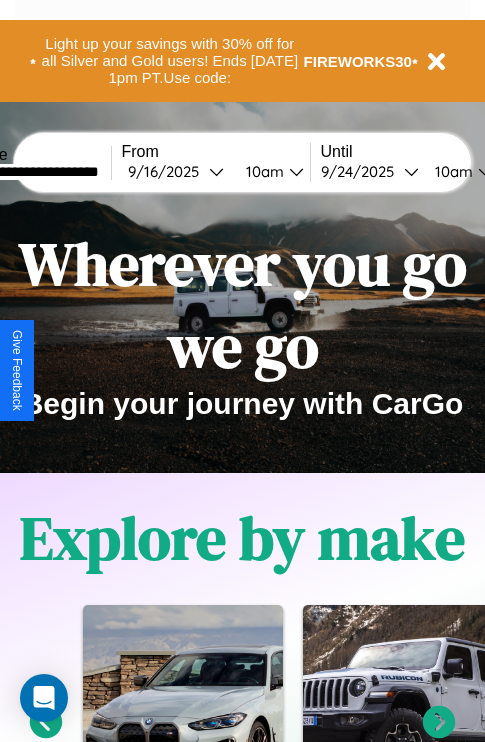 scroll, scrollTop: 0, scrollLeft: 75, axis: horizontal 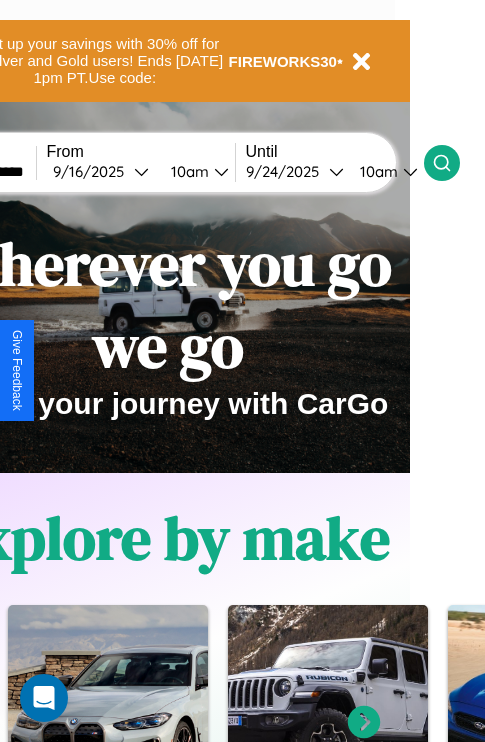click 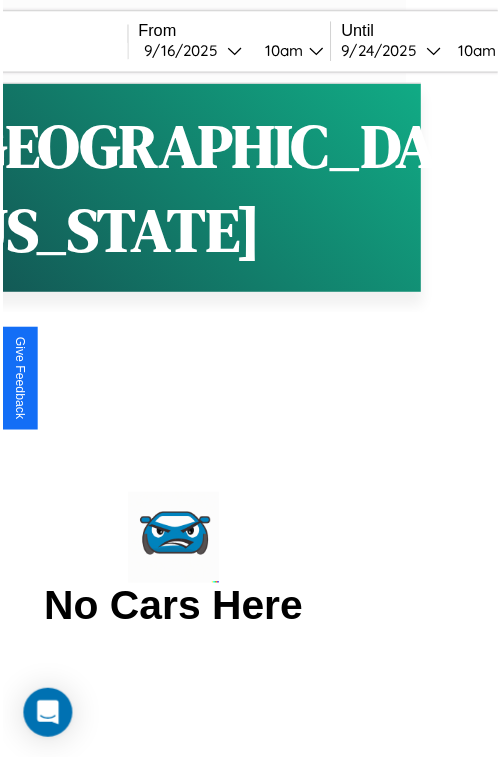 scroll, scrollTop: 0, scrollLeft: 0, axis: both 